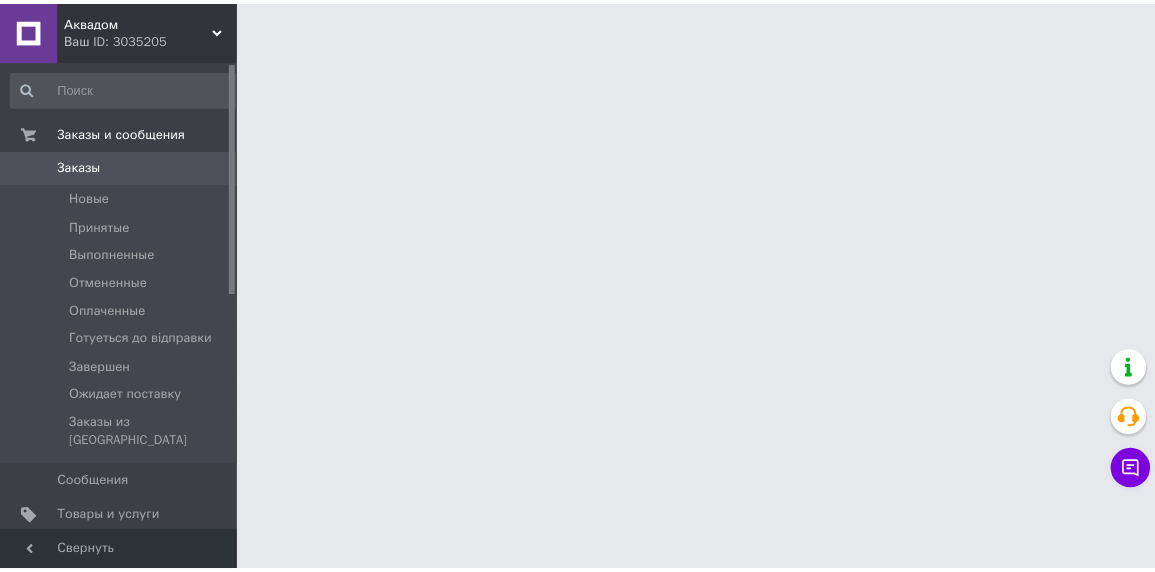 scroll, scrollTop: 0, scrollLeft: 0, axis: both 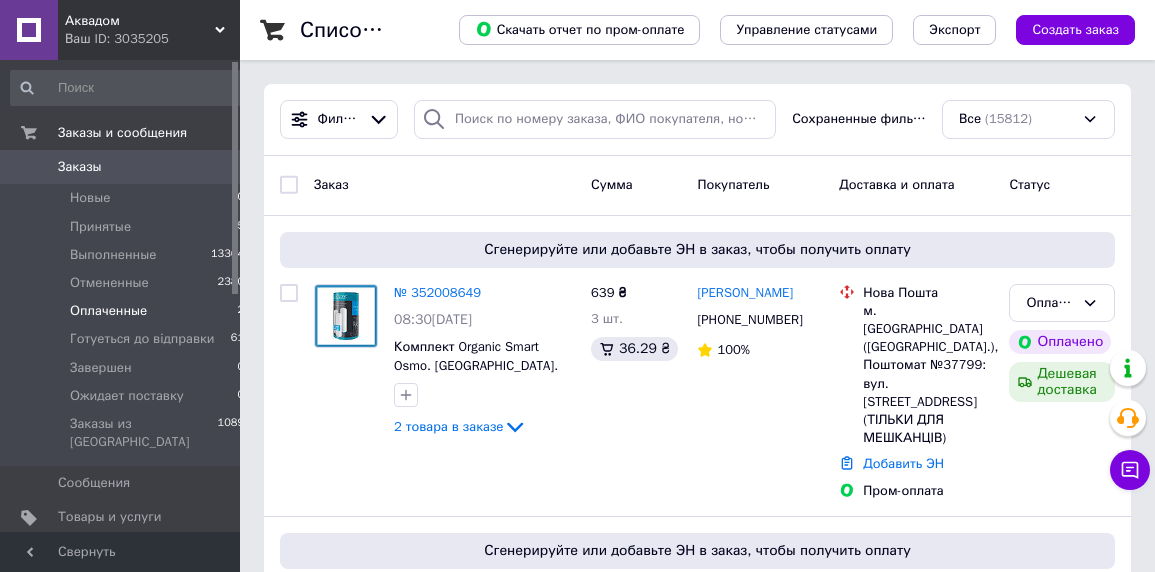 click on "Оплаченные" at bounding box center [108, 311] 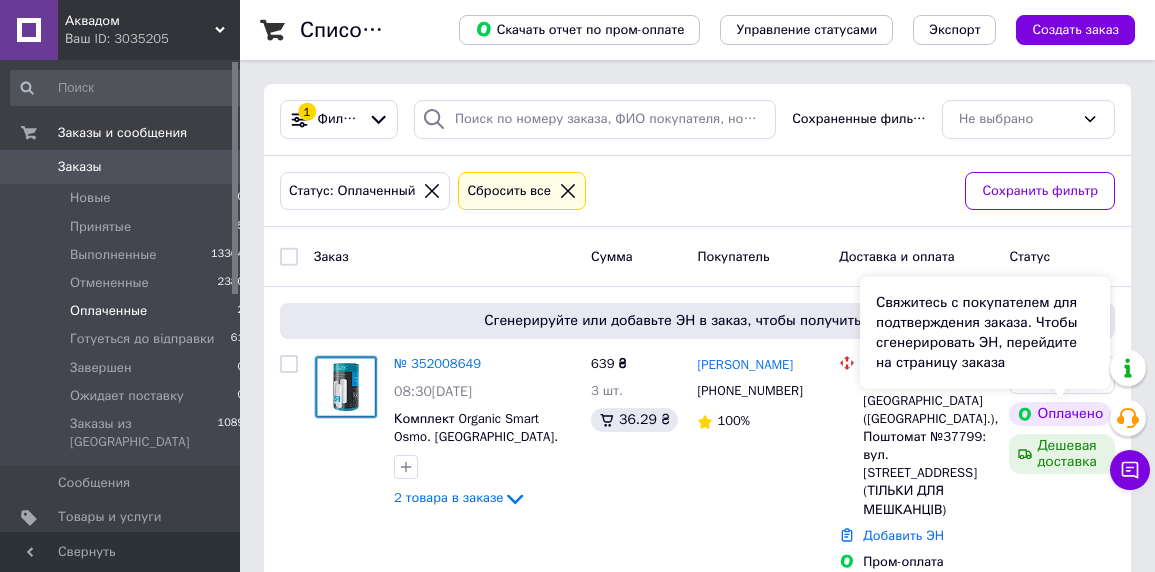 scroll, scrollTop: 243, scrollLeft: 0, axis: vertical 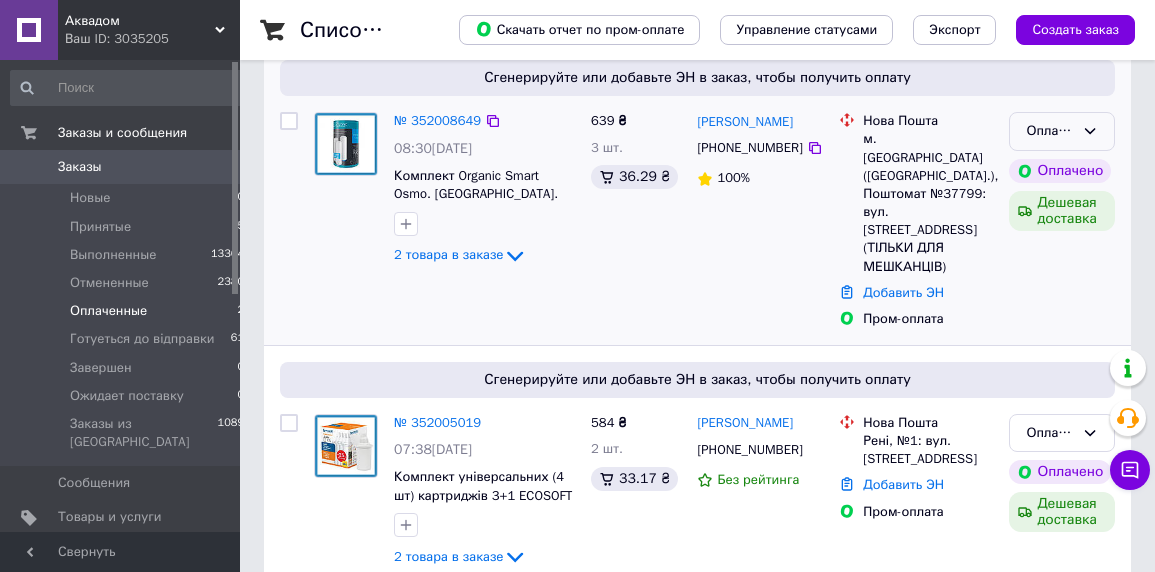 click on "Оплаченный" at bounding box center (1050, 131) 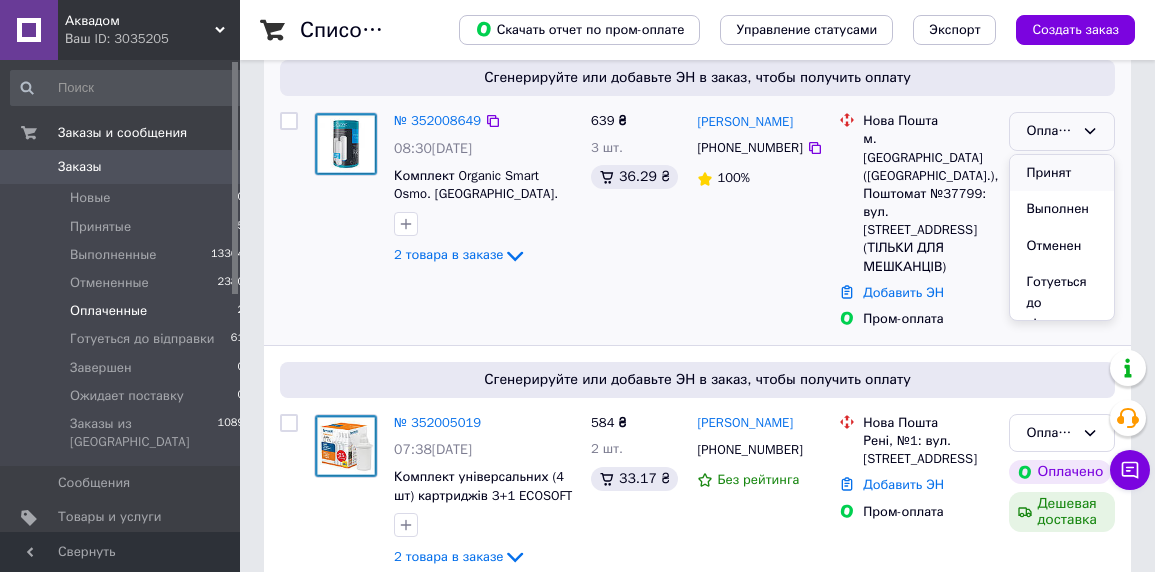 click on "Принят" at bounding box center [1062, 173] 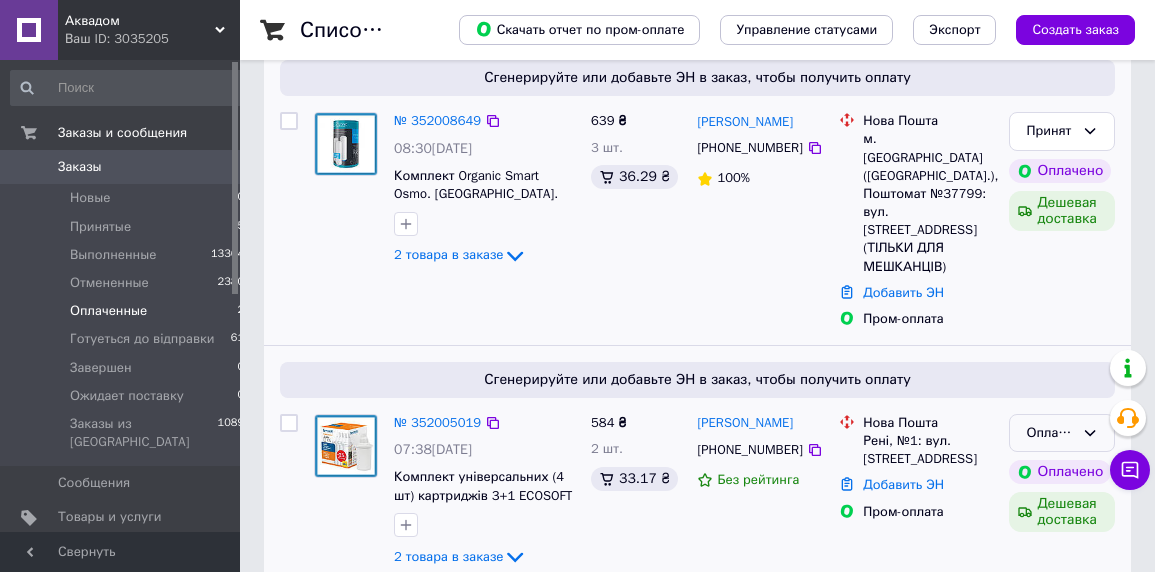 click on "Оплаченный" at bounding box center [1050, 433] 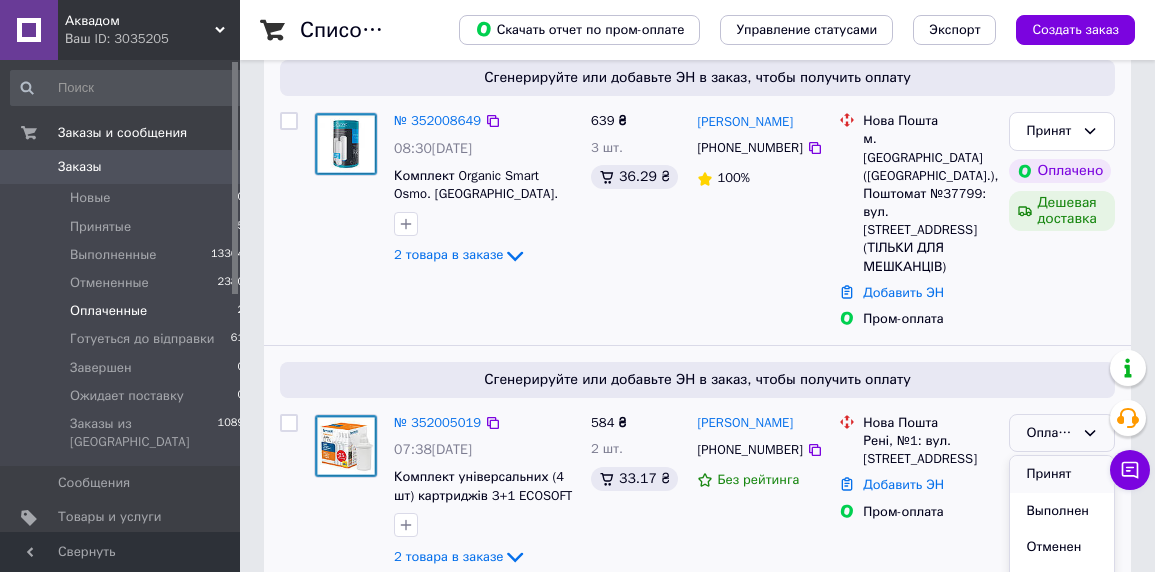 click on "Принят" at bounding box center [1062, 474] 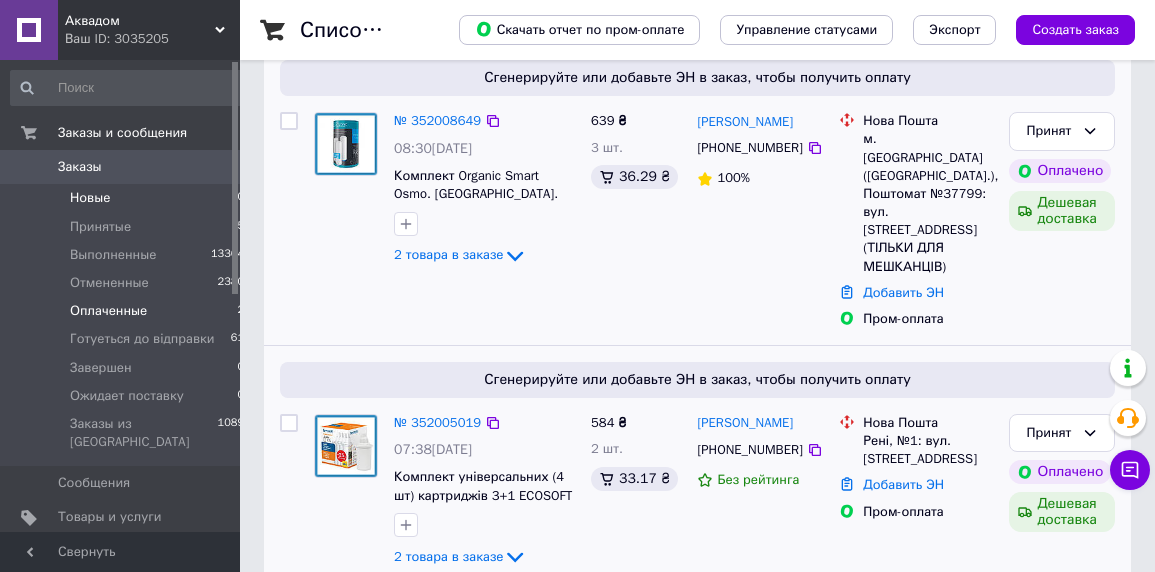 click on "Новые" at bounding box center [90, 198] 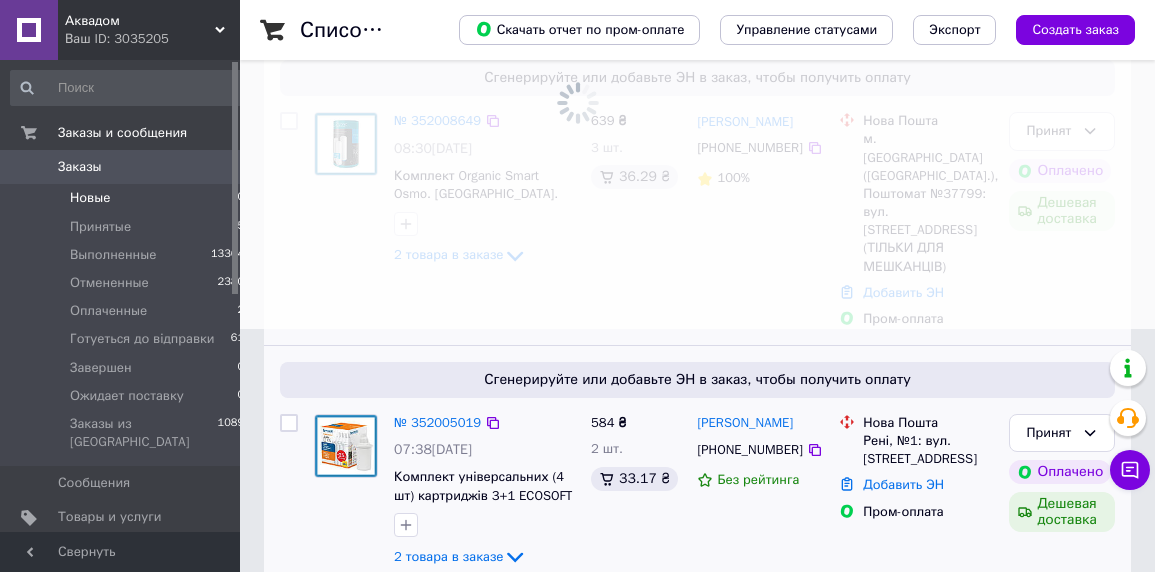 scroll, scrollTop: 0, scrollLeft: 0, axis: both 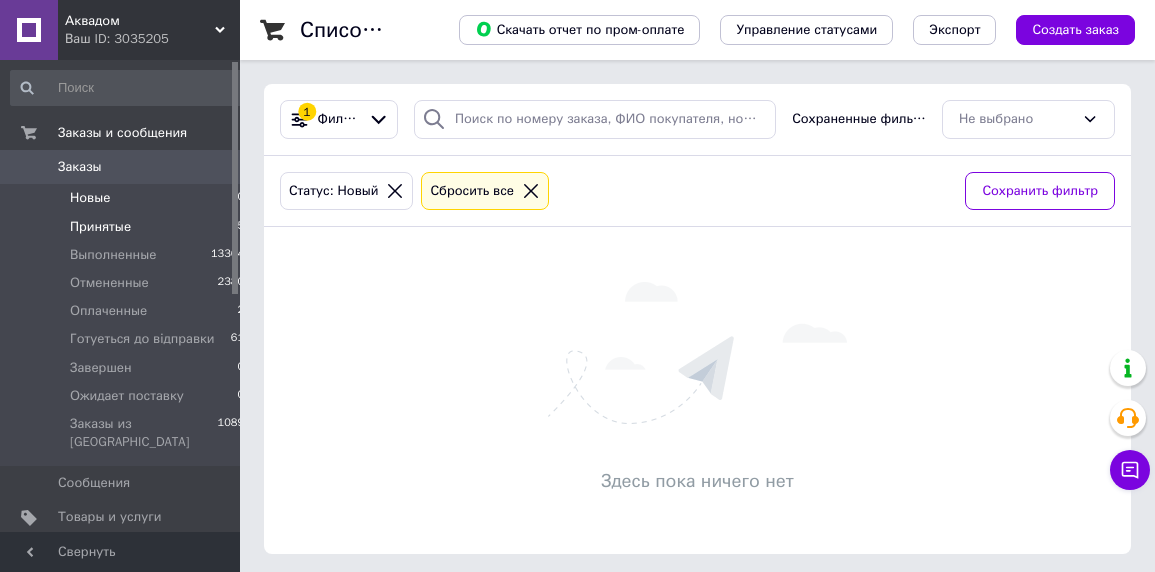 click on "Принятые" at bounding box center (100, 227) 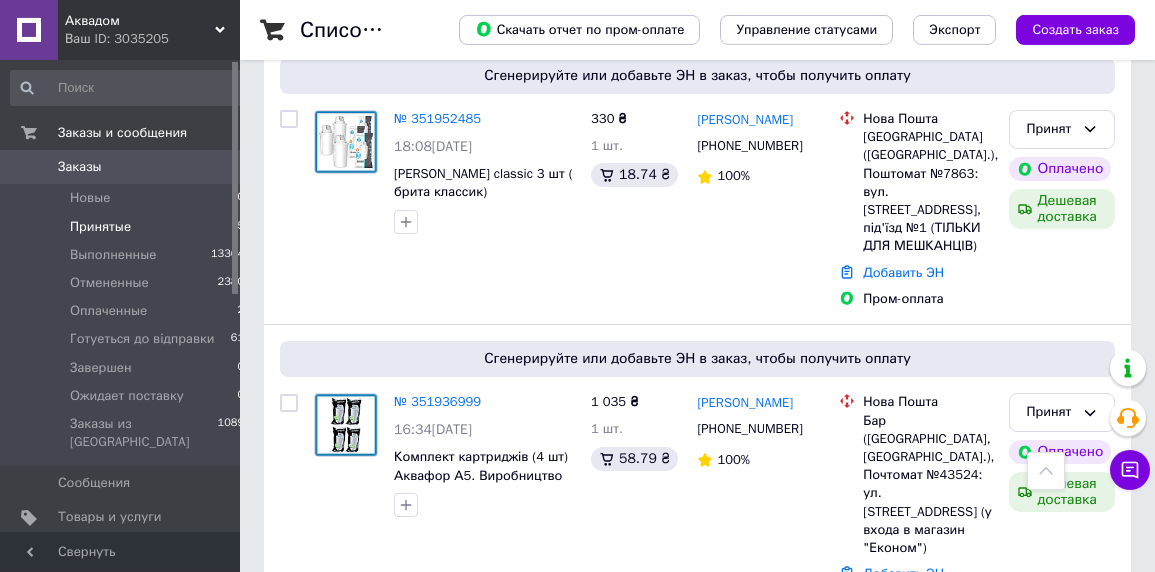 scroll, scrollTop: 807, scrollLeft: 0, axis: vertical 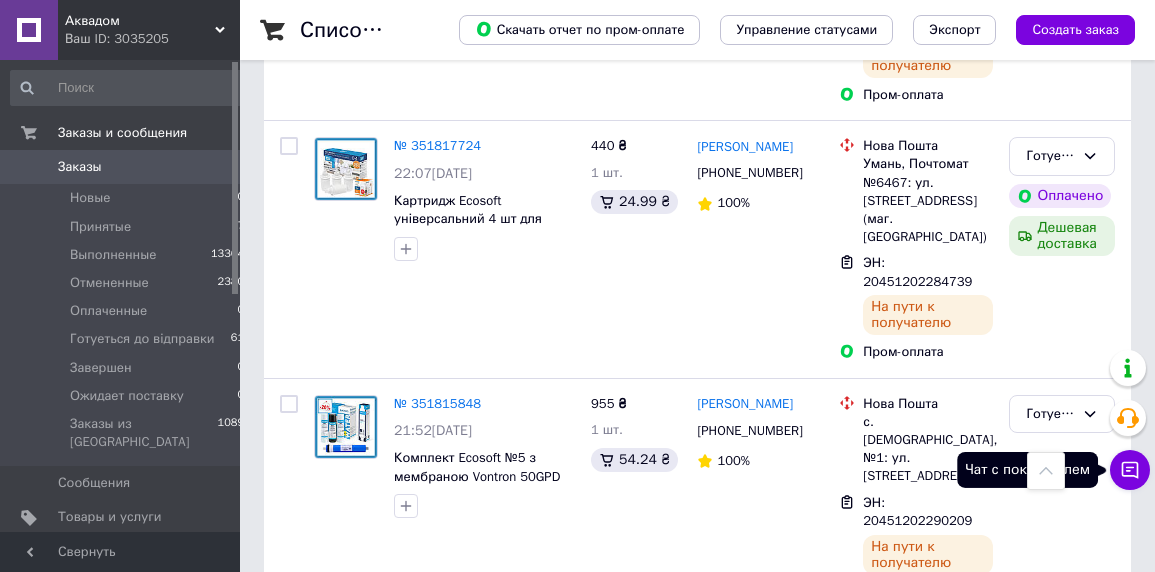 click 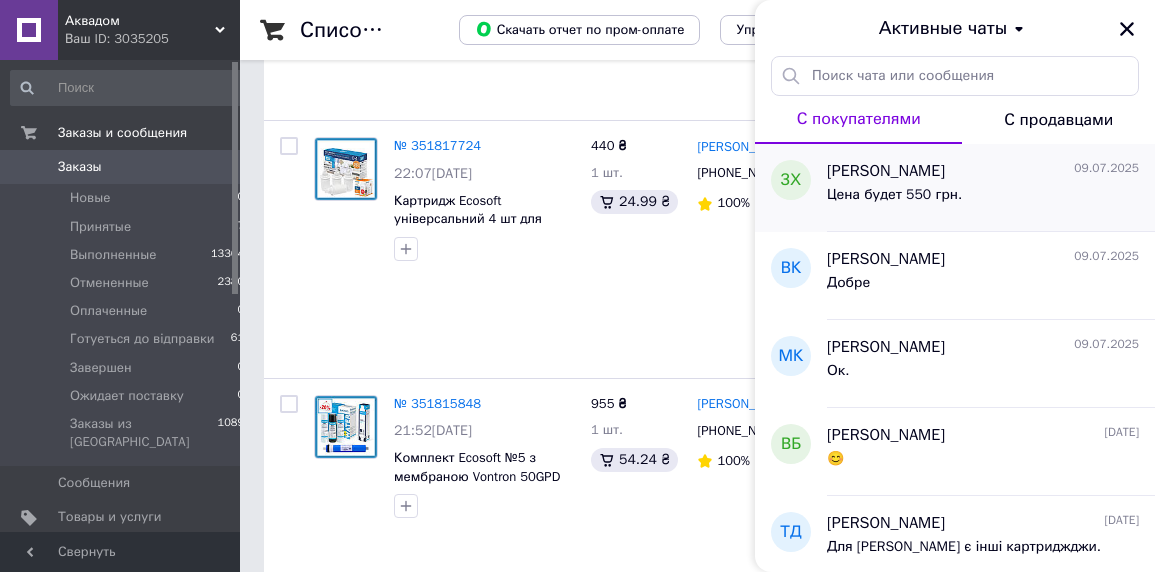 click on "[PERSON_NAME]" at bounding box center (886, 171) 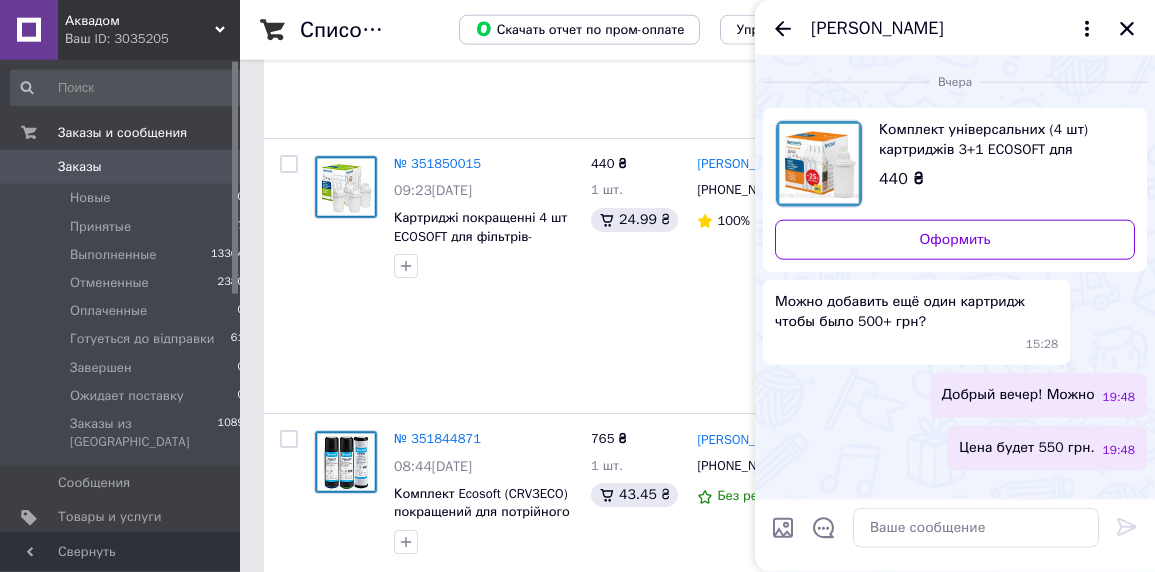 scroll, scrollTop: 3080, scrollLeft: 0, axis: vertical 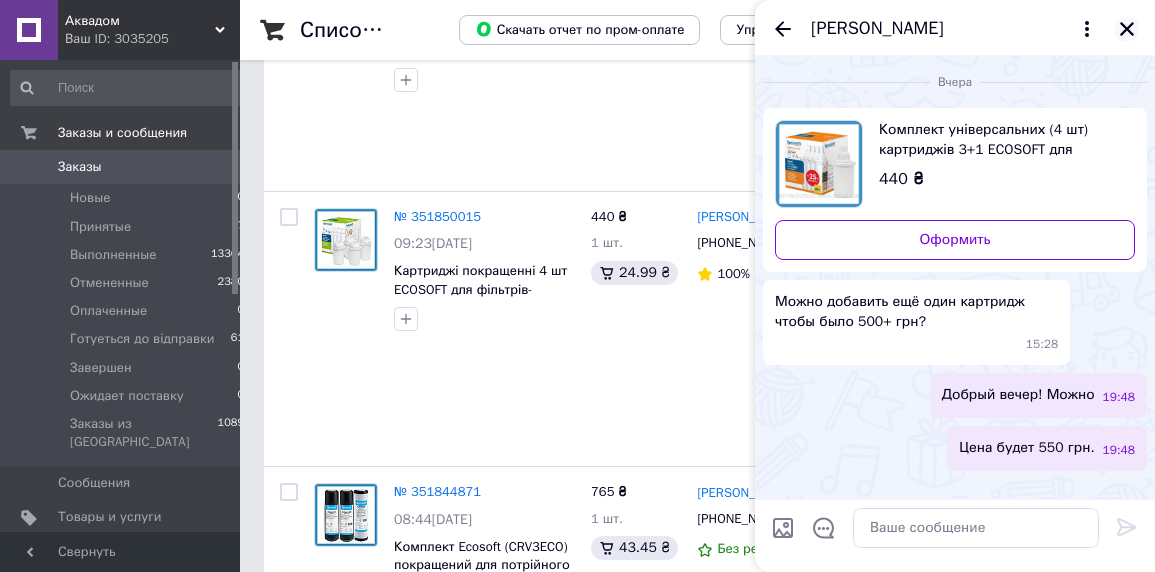 click 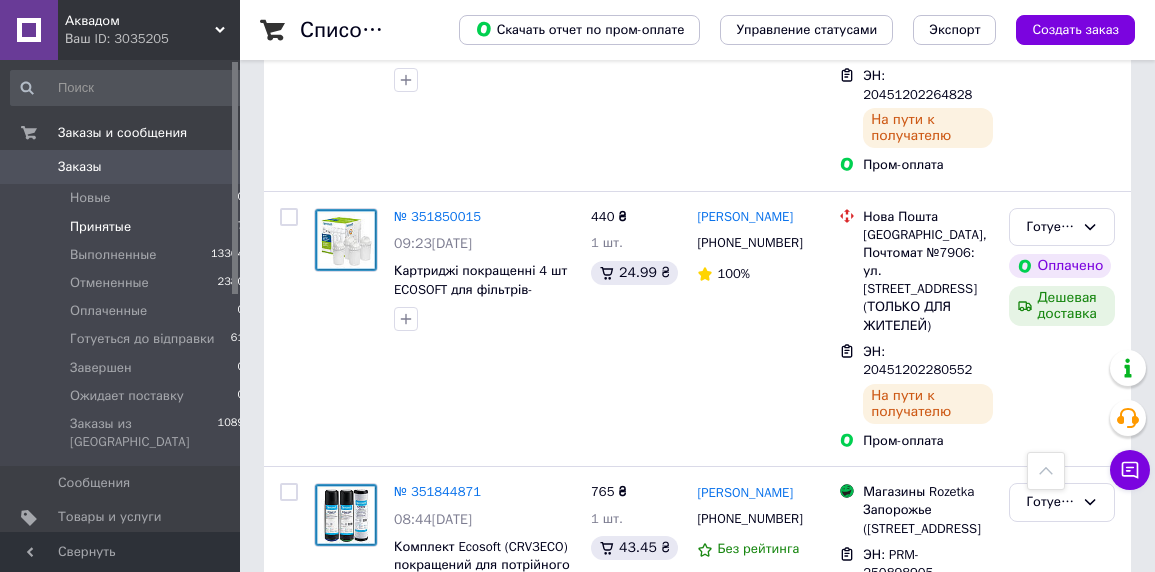 click on "Принятые" at bounding box center (100, 227) 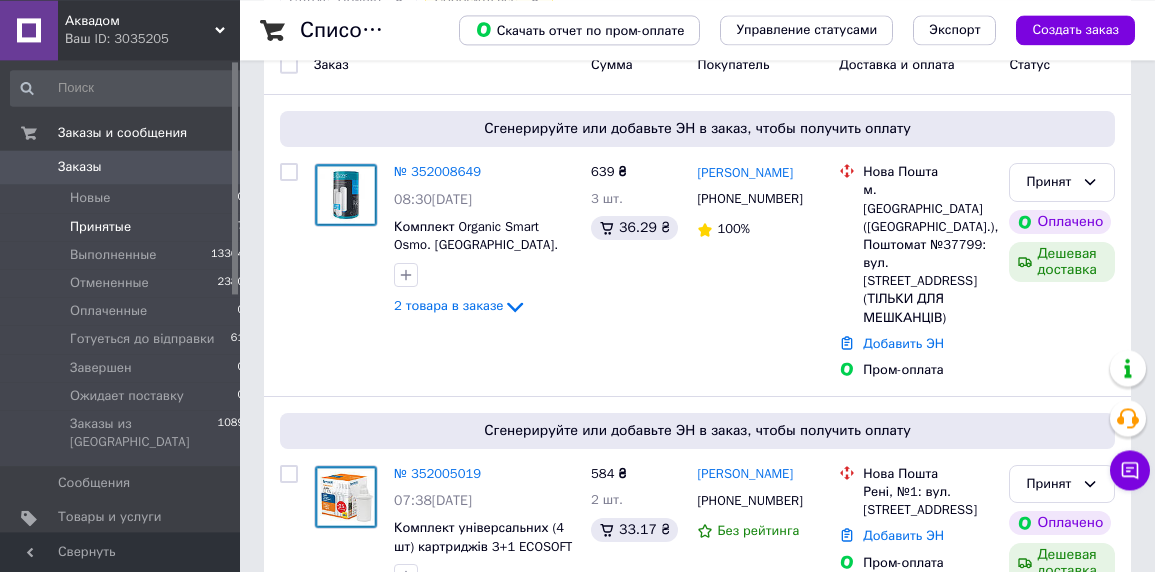 scroll, scrollTop: 0, scrollLeft: 0, axis: both 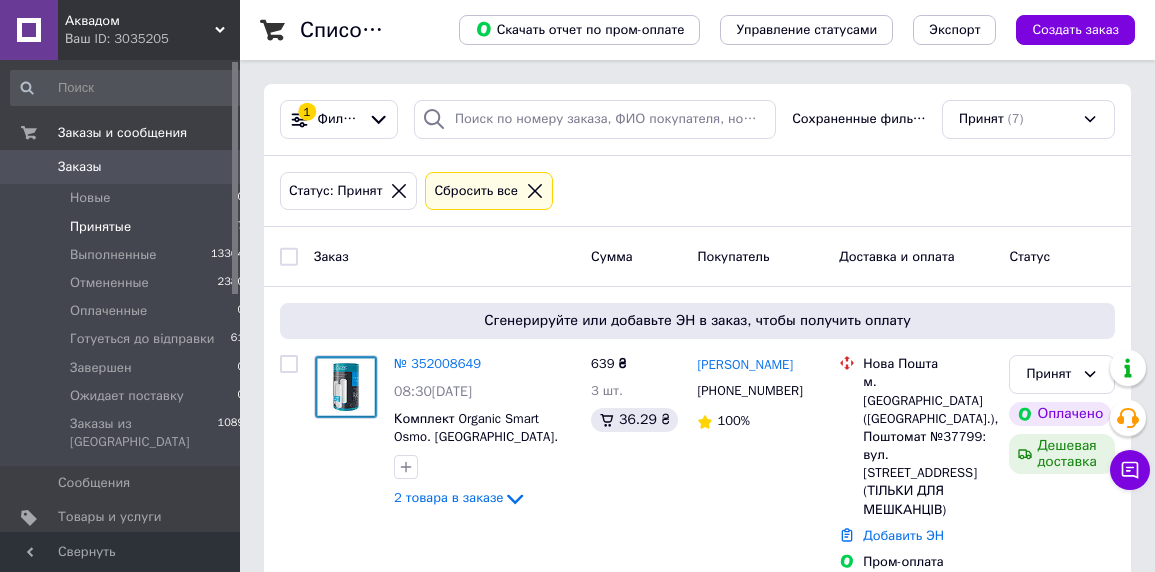 click at bounding box center (128, 88) 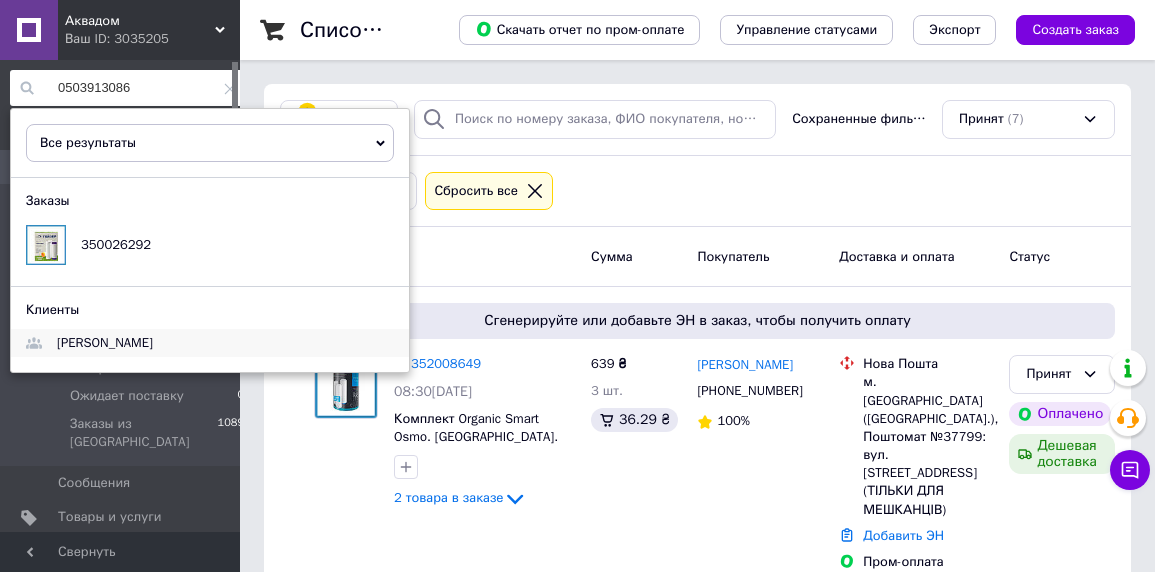 type on "0503913086" 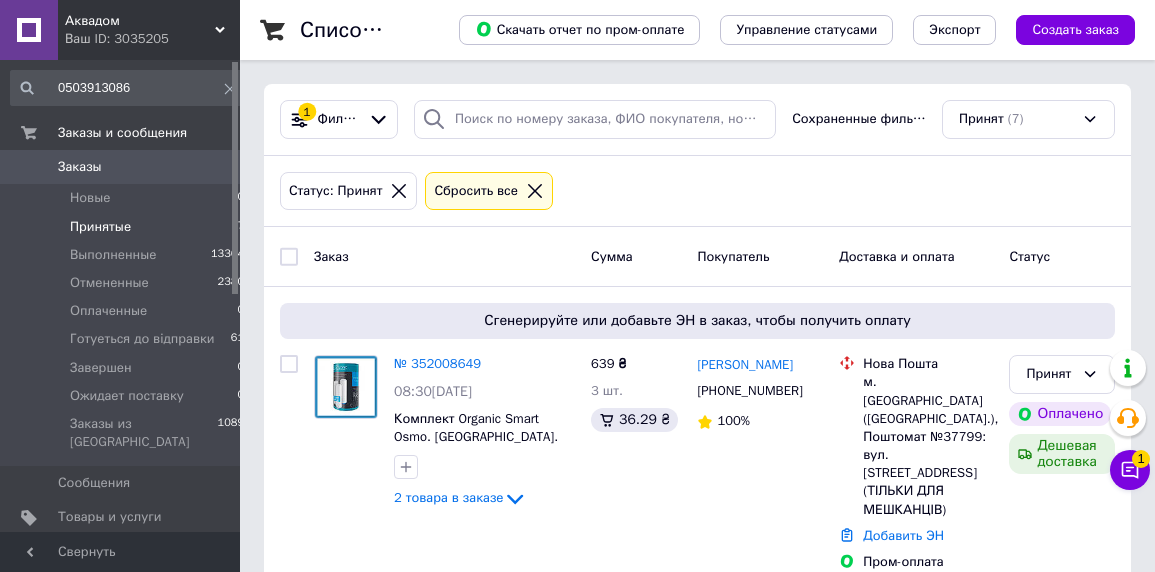 click on "Статус: Принят Сбросить все" at bounding box center (697, 191) 